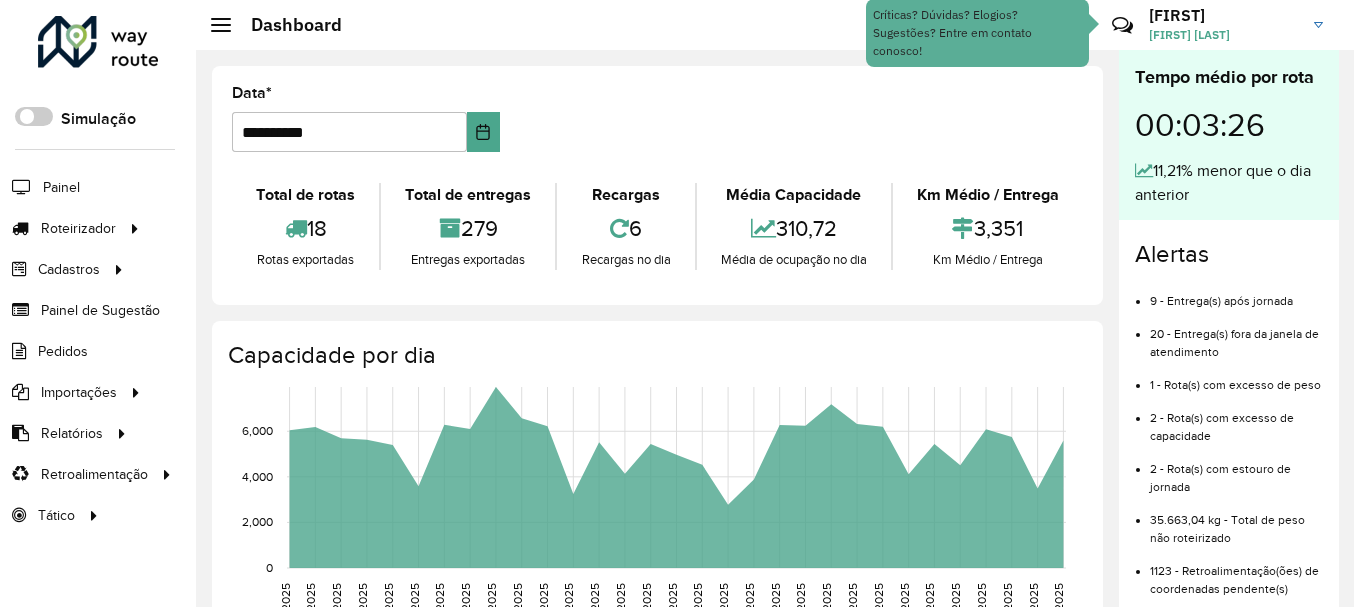 scroll, scrollTop: 0, scrollLeft: 0, axis: both 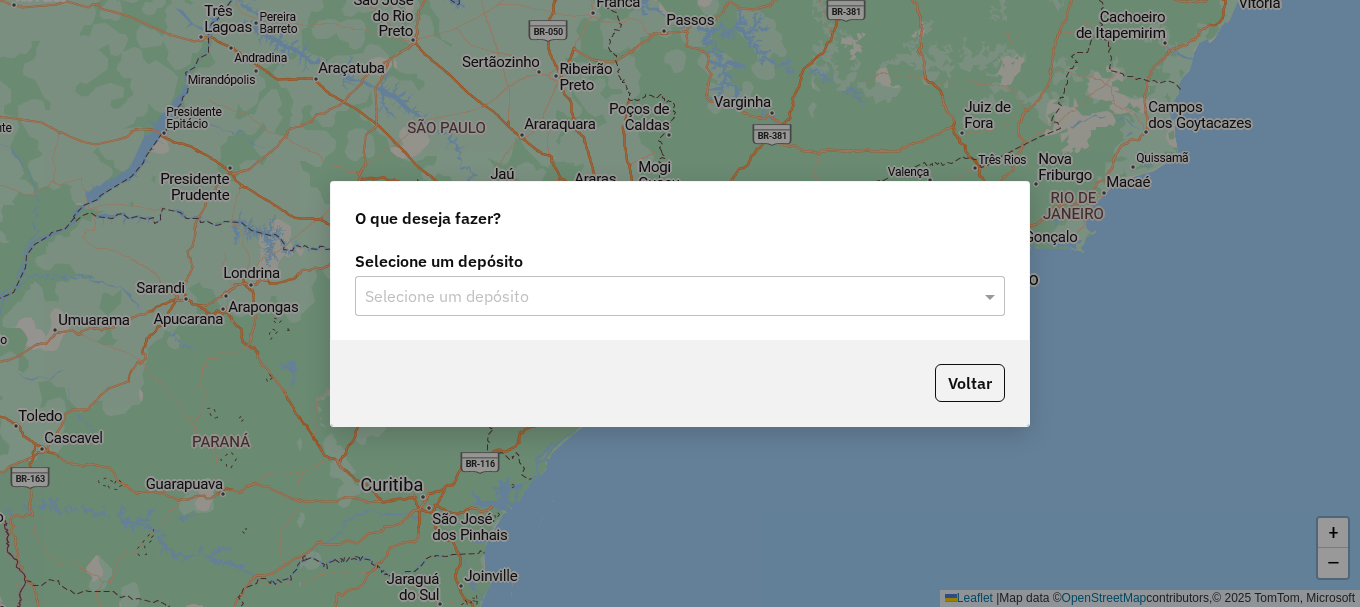 drag, startPoint x: 480, startPoint y: 297, endPoint x: 472, endPoint y: 304, distance: 10.630146 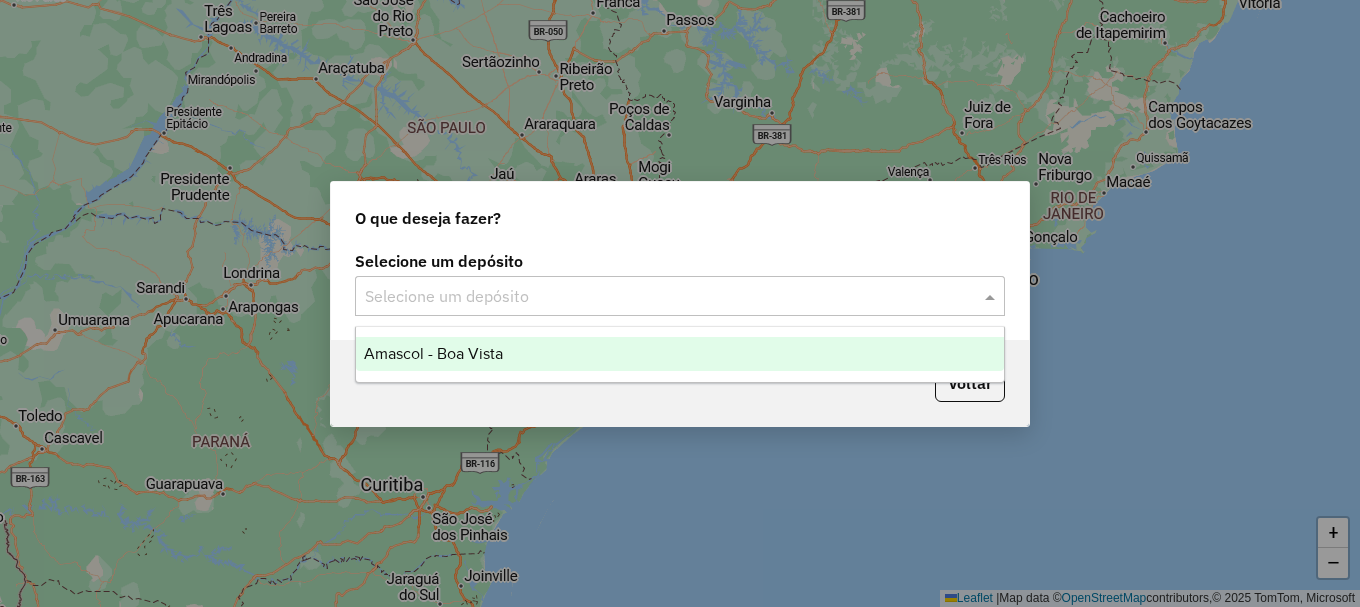 click on "Amascol - Boa Vista" at bounding box center (433, 353) 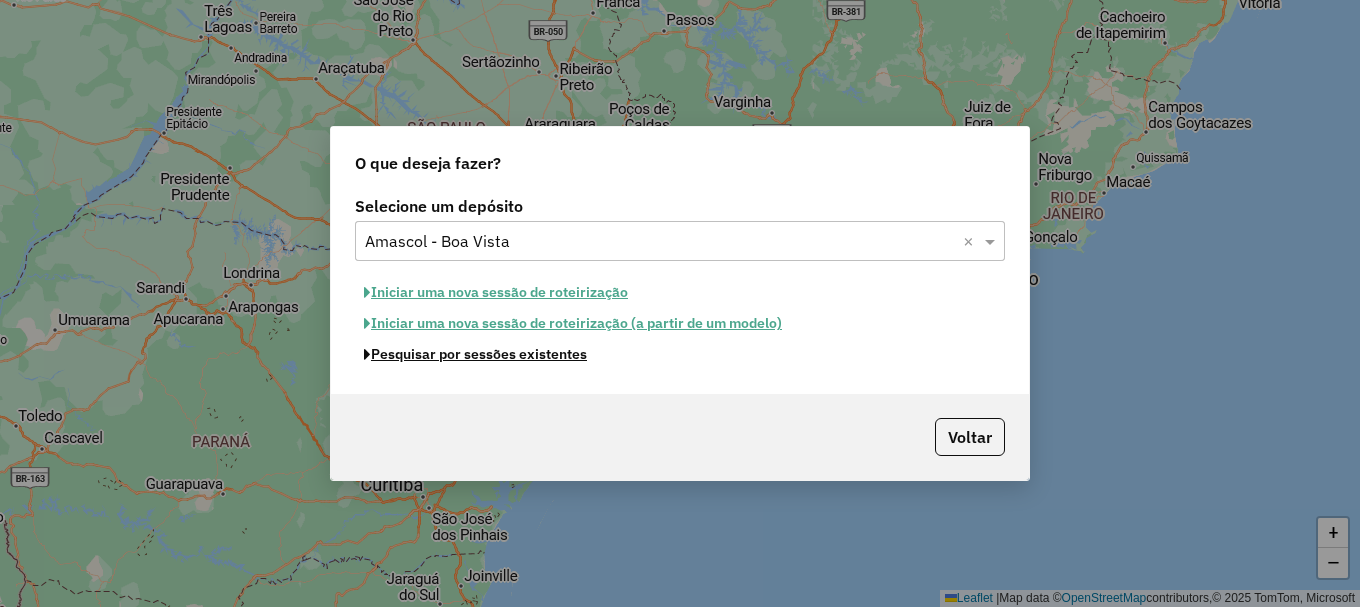 click on "Pesquisar por sessões existentes" 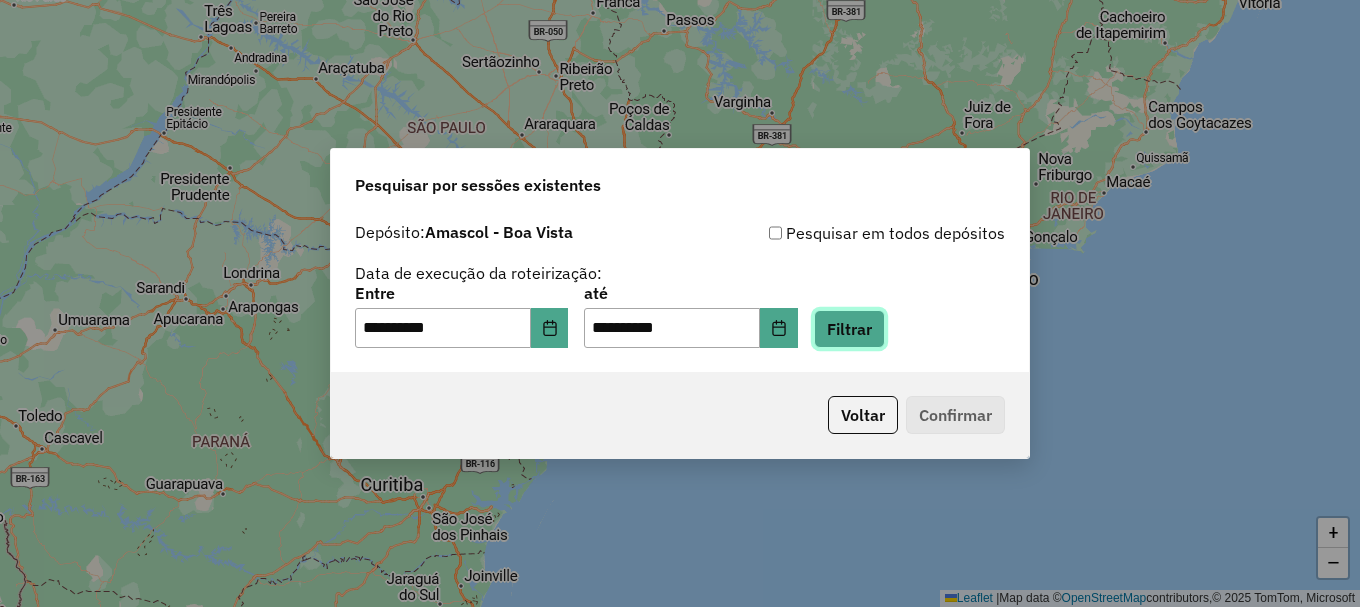 click on "Filtrar" 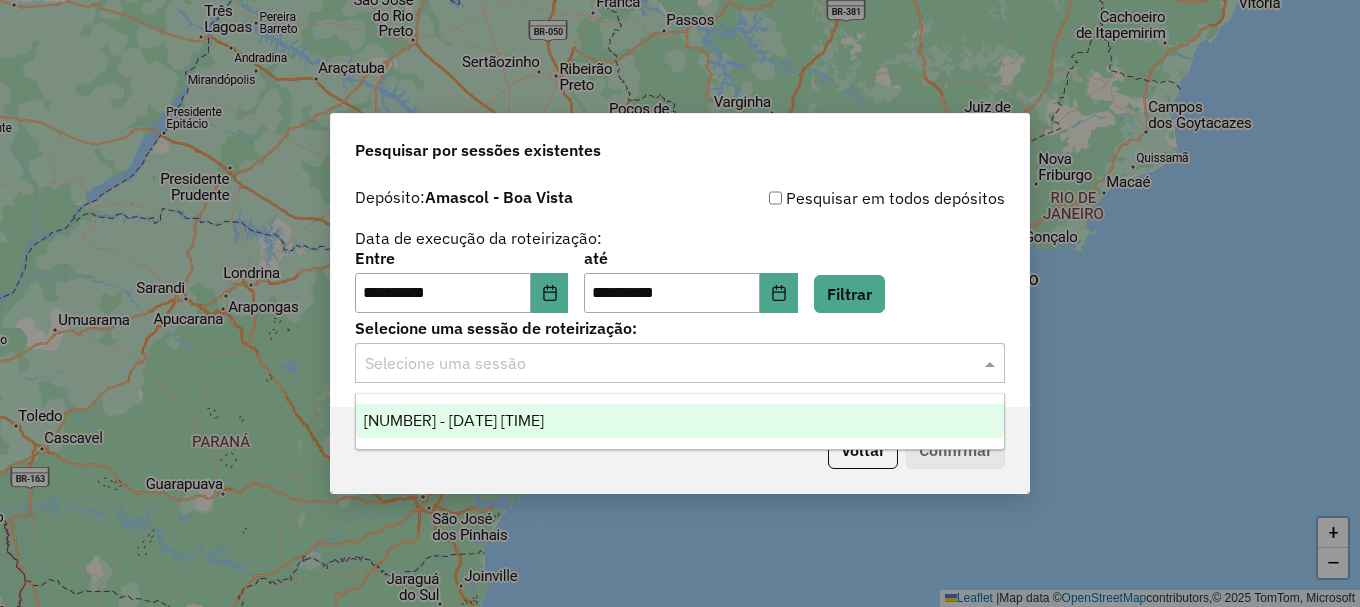 click 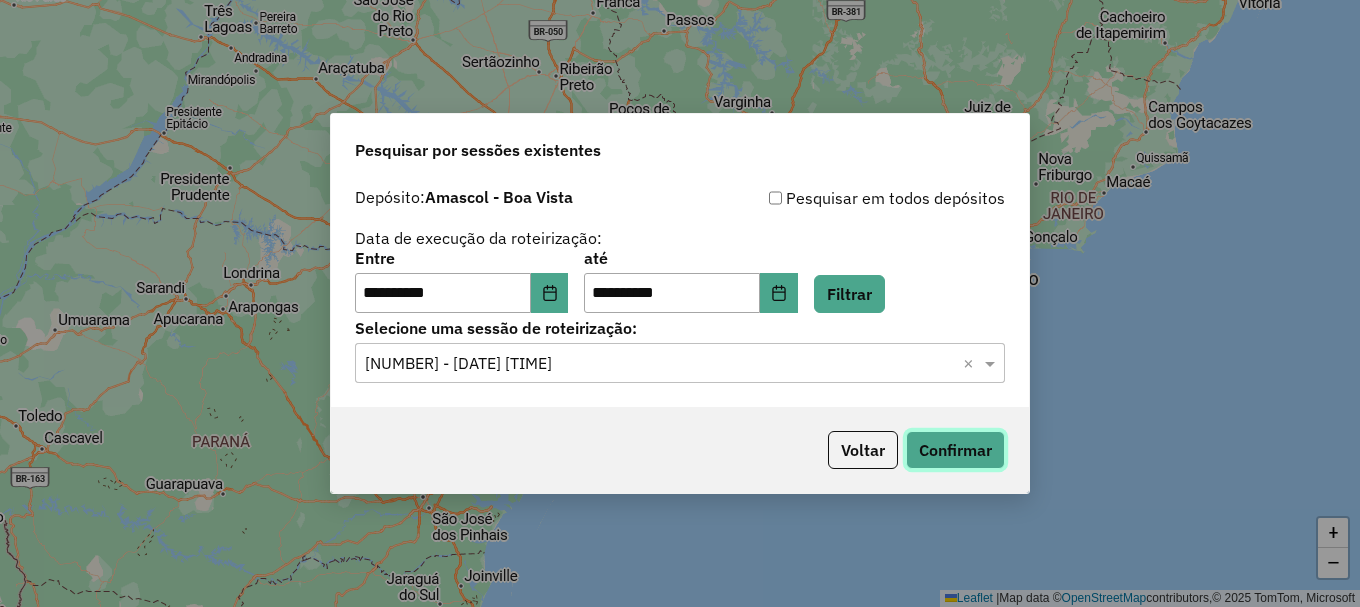 click on "Confirmar" 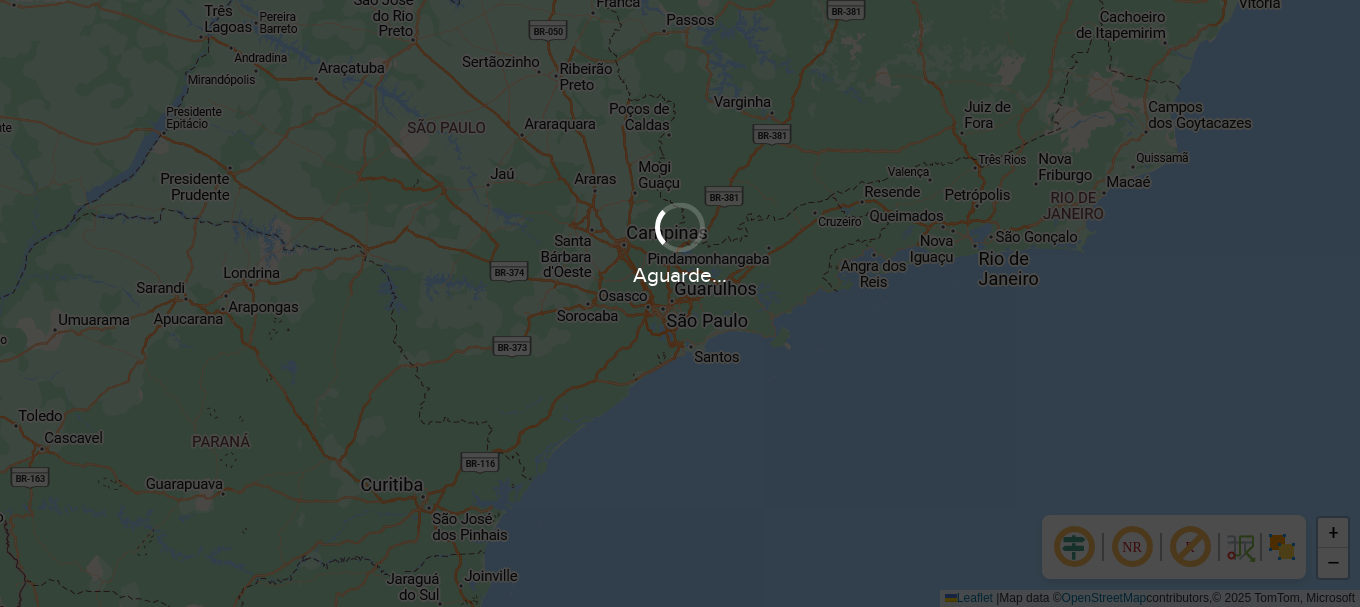 scroll, scrollTop: 0, scrollLeft: 0, axis: both 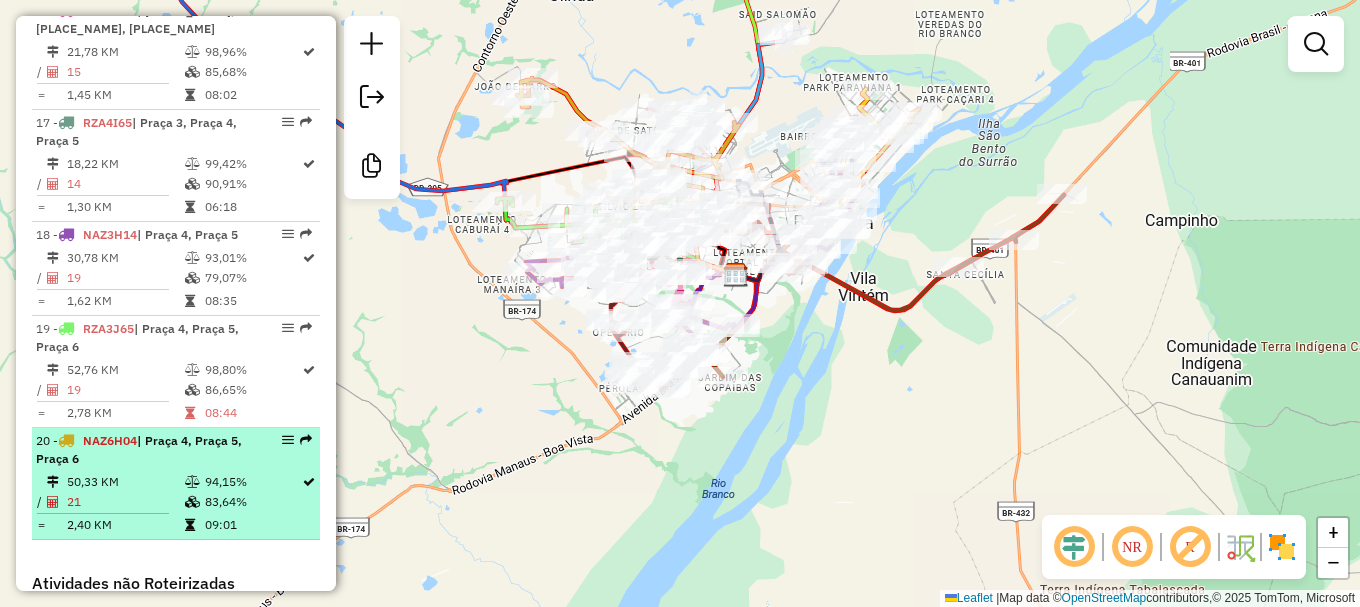 click on "50,33 KM" at bounding box center [125, 482] 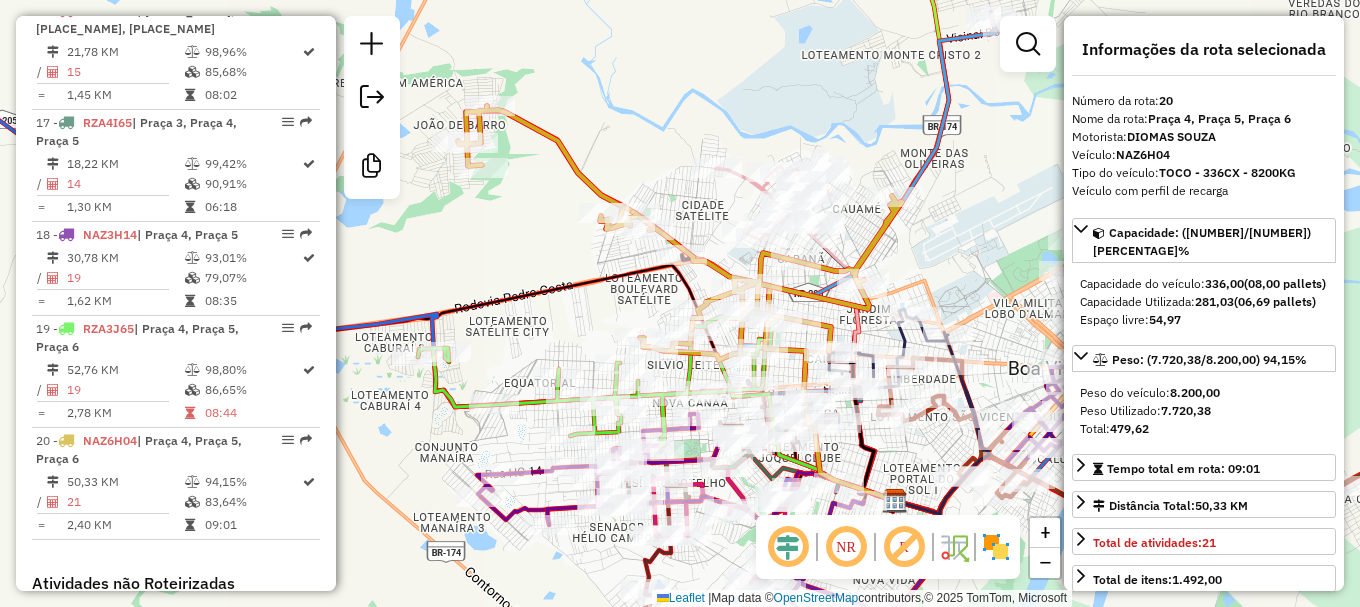 click on "Janela de atendimento Grade de atendimento Capacidade Transportadoras Veículos Cliente Pedidos  Rotas Selecione os dias de semana para filtrar as janelas de atendimento  Seg   Ter   Qua   Qui   Sex   Sáb   Dom  Informe o período da janela de atendimento: De: Até:  Filtrar exatamente a janela do cliente  Considerar janela de atendimento padrão  Selecione os dias de semana para filtrar as grades de atendimento  Seg   Ter   Qua   Qui   Sex   Sáb   Dom   Considerar clientes sem dia de atendimento cadastrado  Clientes fora do dia de atendimento selecionado Filtrar as atividades entre os valores definidos abaixo:  Peso mínimo:   Peso máximo:   Cubagem mínima:   Cubagem máxima:   De:   Até:  Filtrar as atividades entre o tempo de atendimento definido abaixo:  De:   Até:   Considerar capacidade total dos clientes não roteirizados Transportadora: Selecione um ou mais itens Tipo de veículo: Selecione um ou mais itens Veículo: Selecione um ou mais itens Motorista: Selecione um ou mais itens Nome: Rótulo:" 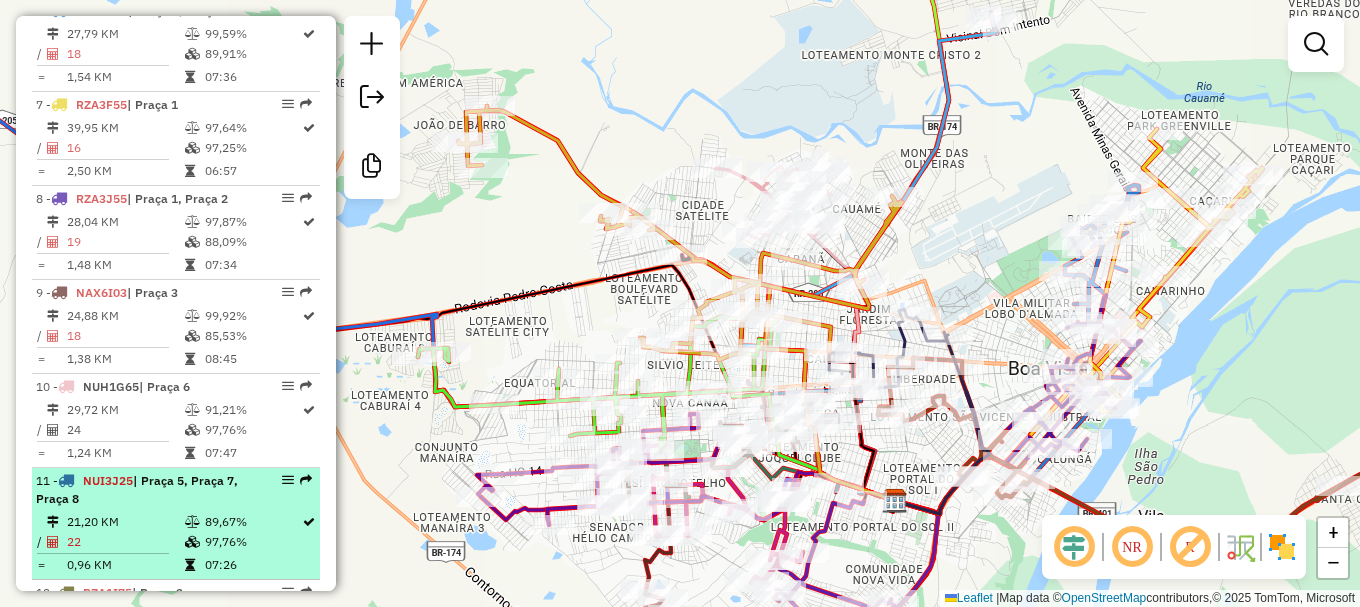 scroll, scrollTop: 1300, scrollLeft: 0, axis: vertical 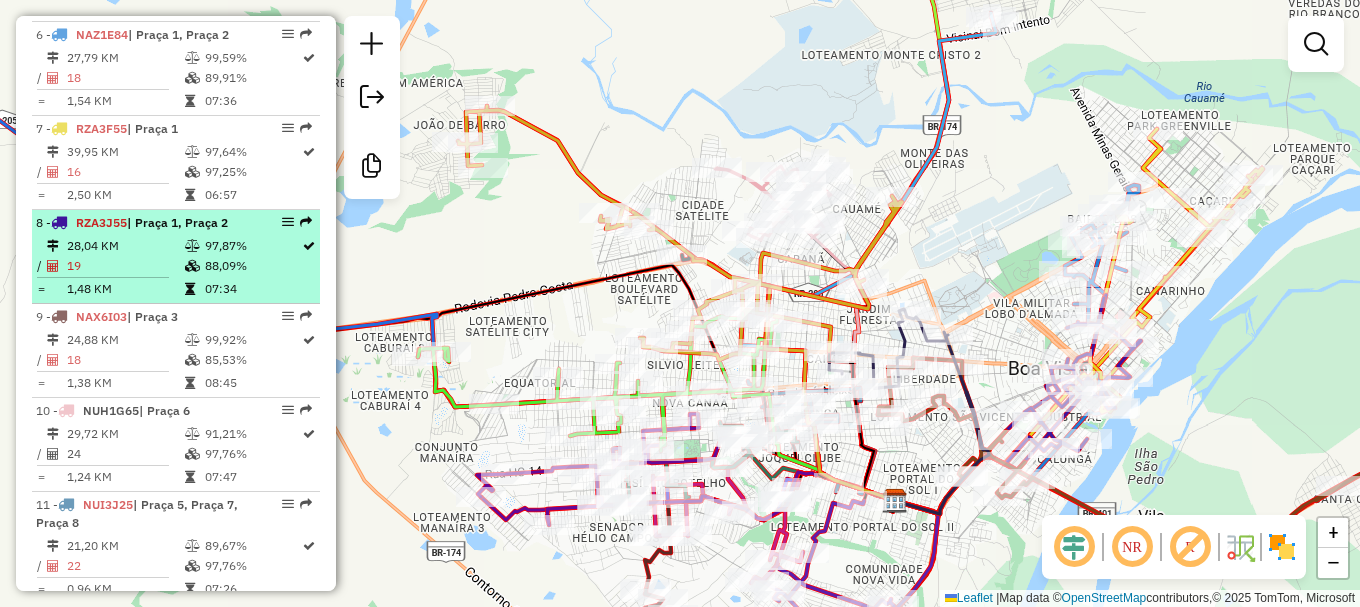 click on "19" at bounding box center [125, 266] 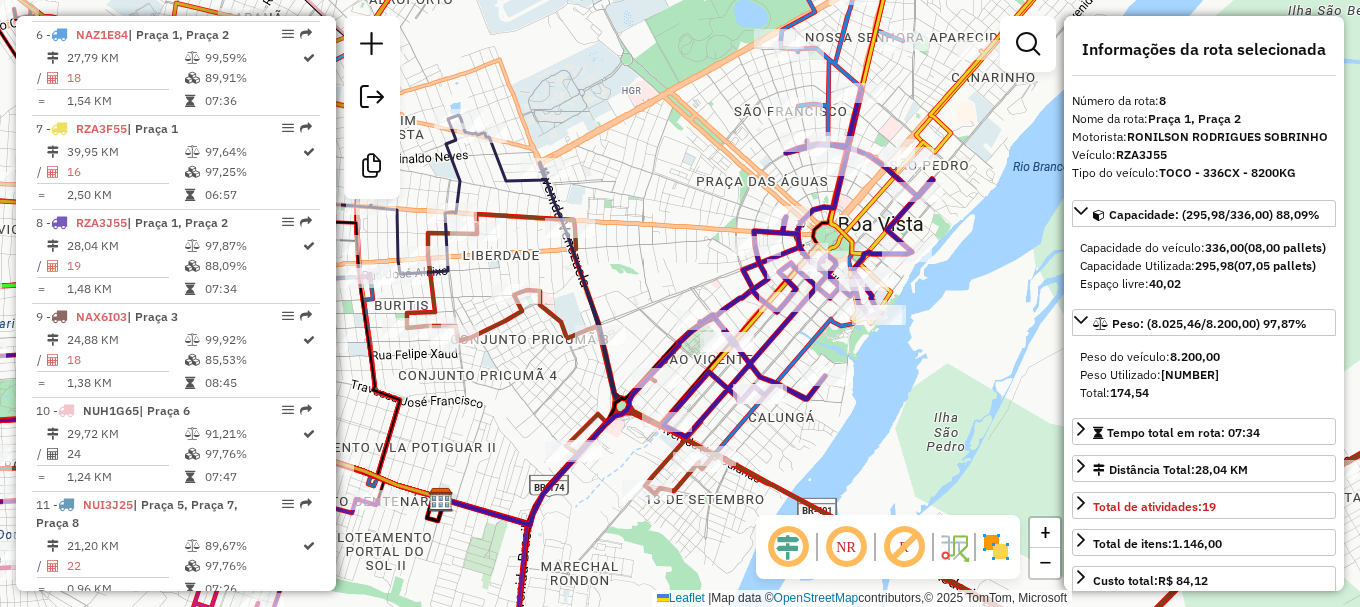 drag, startPoint x: 707, startPoint y: 162, endPoint x: 687, endPoint y: 257, distance: 97.082436 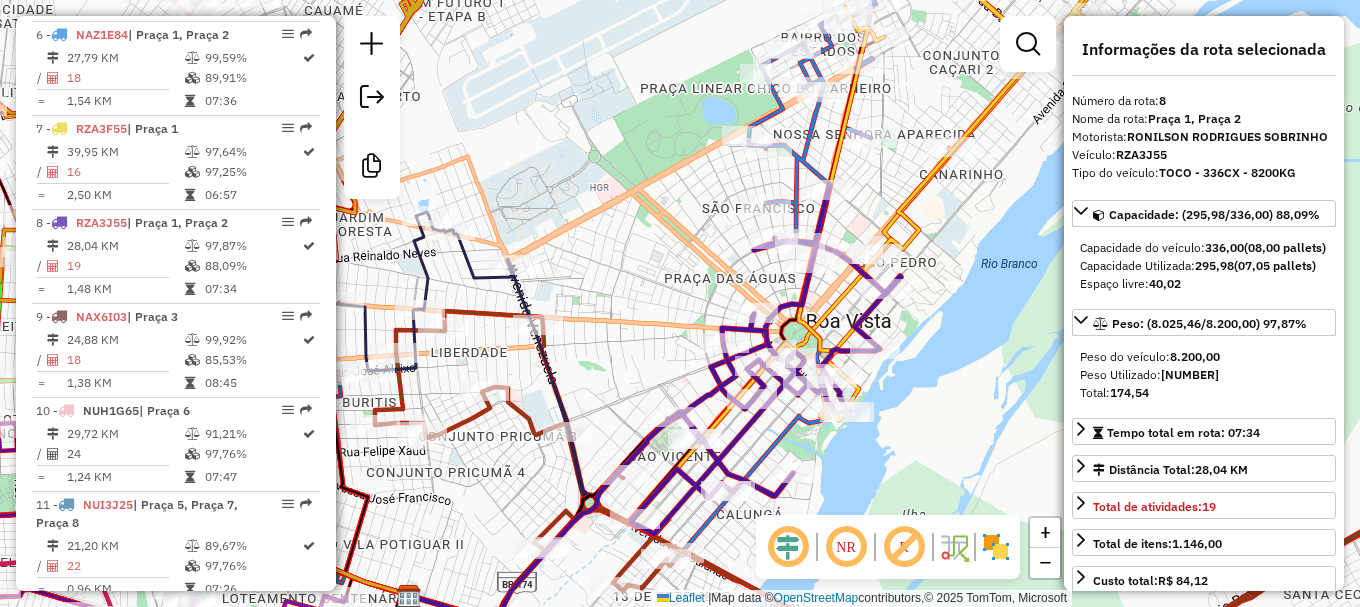 drag, startPoint x: 659, startPoint y: 366, endPoint x: 701, endPoint y: 201, distance: 170.26157 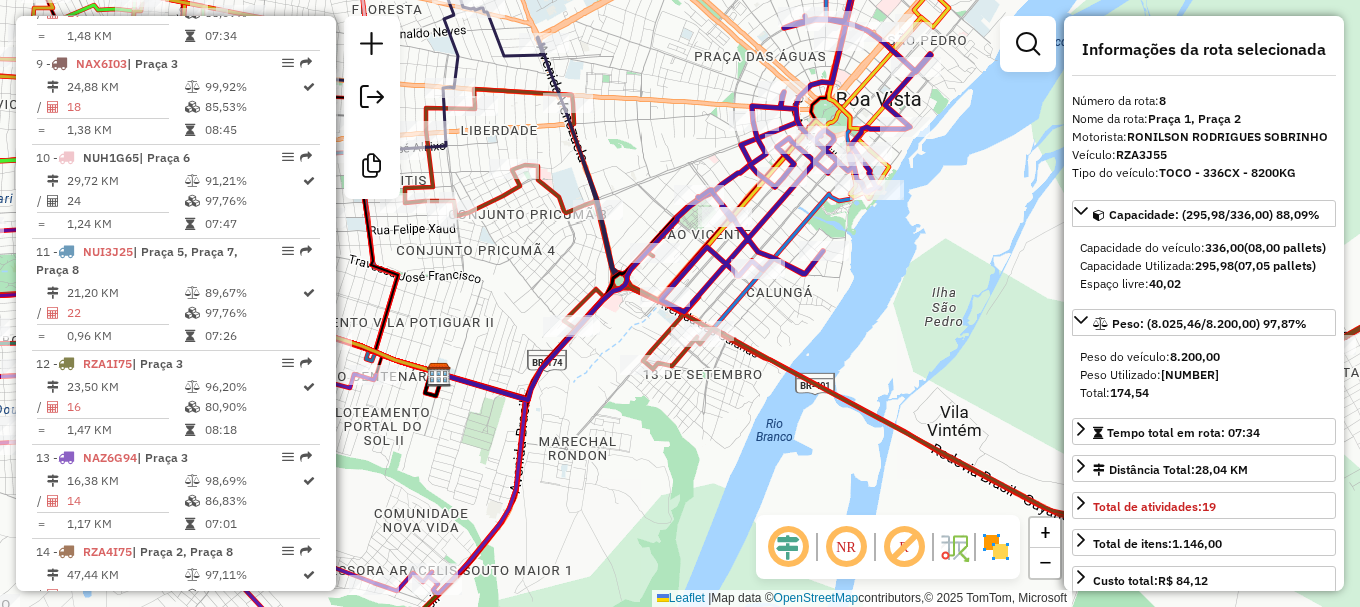 scroll, scrollTop: 1600, scrollLeft: 0, axis: vertical 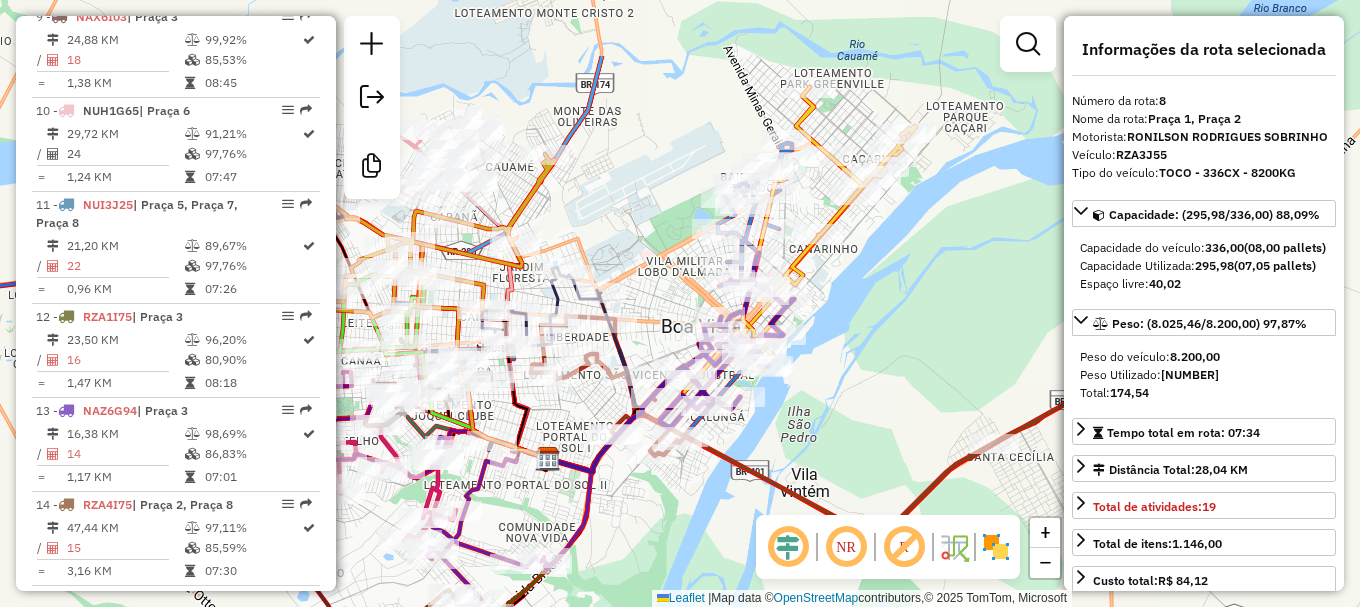 drag, startPoint x: 1016, startPoint y: 233, endPoint x: 801, endPoint y: 379, distance: 259.8865 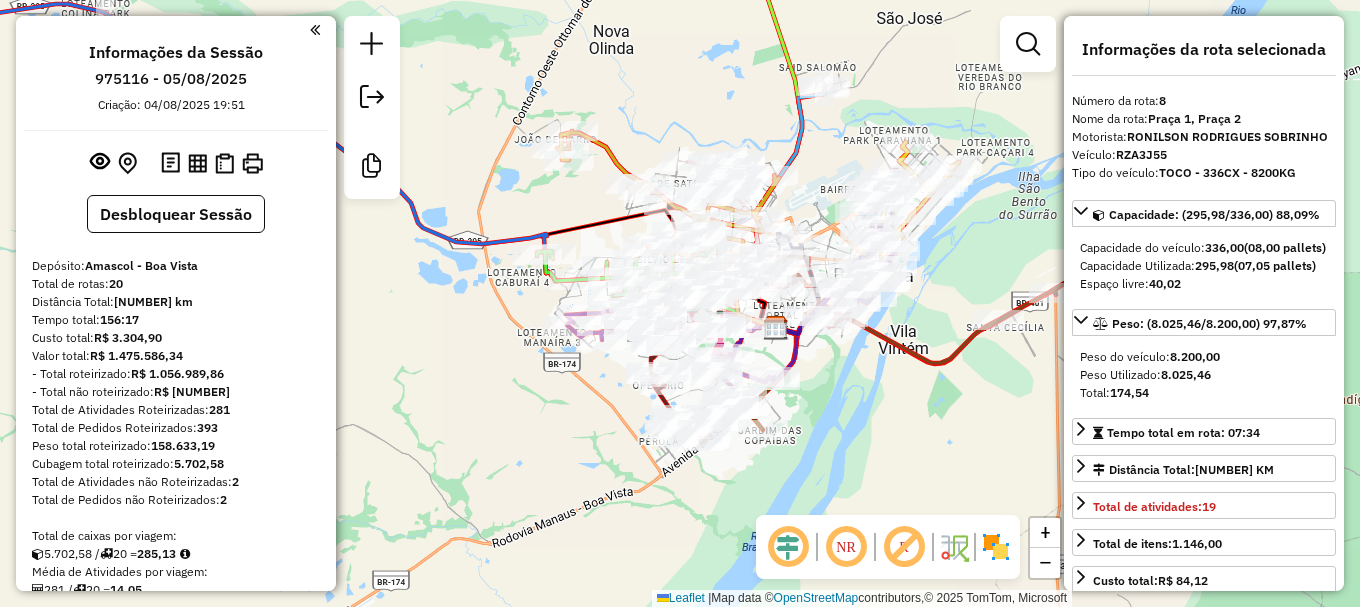 select on "**********" 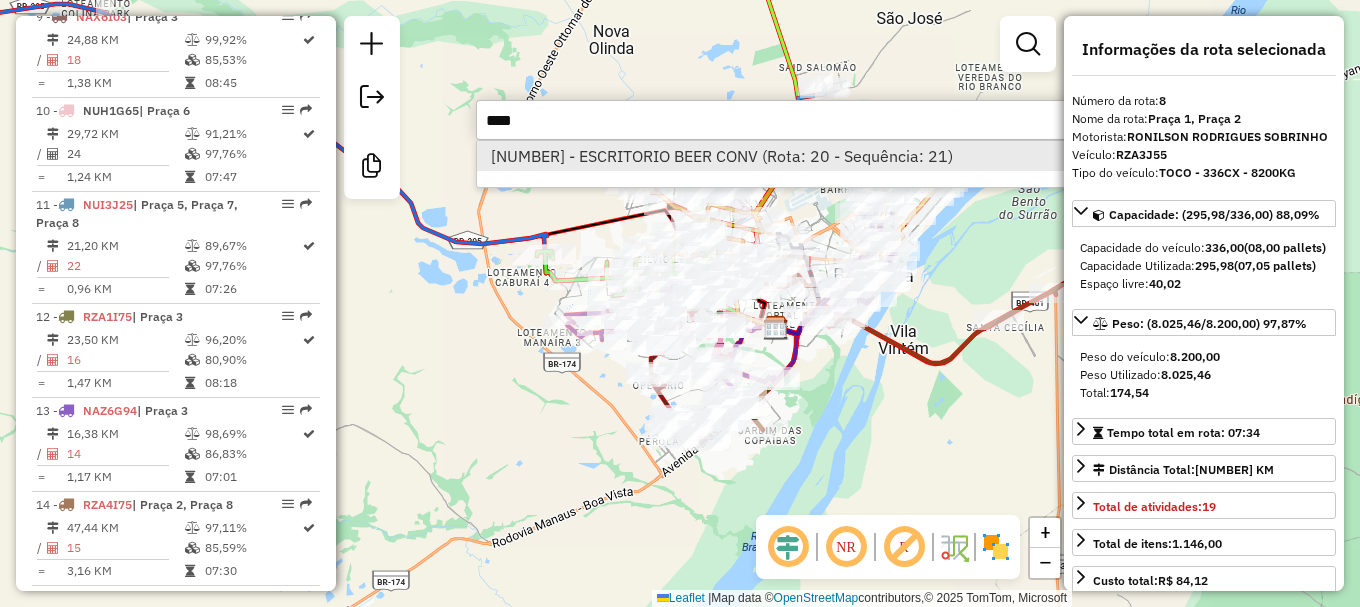 type on "****" 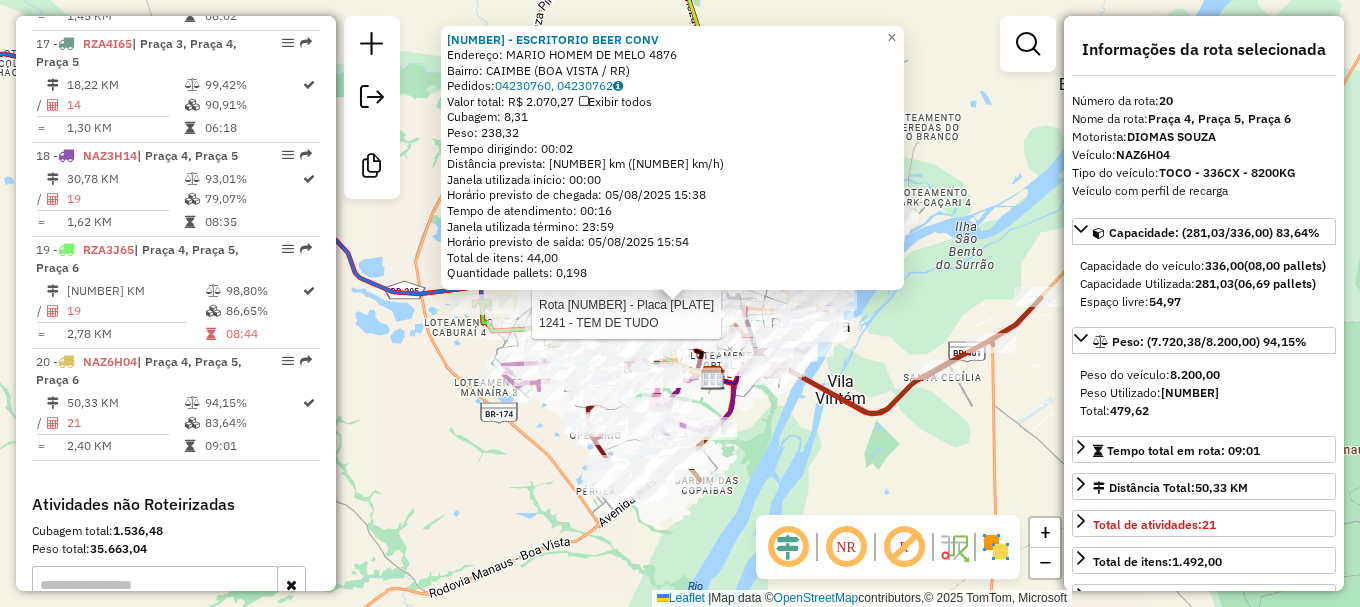 scroll, scrollTop: 2597, scrollLeft: 0, axis: vertical 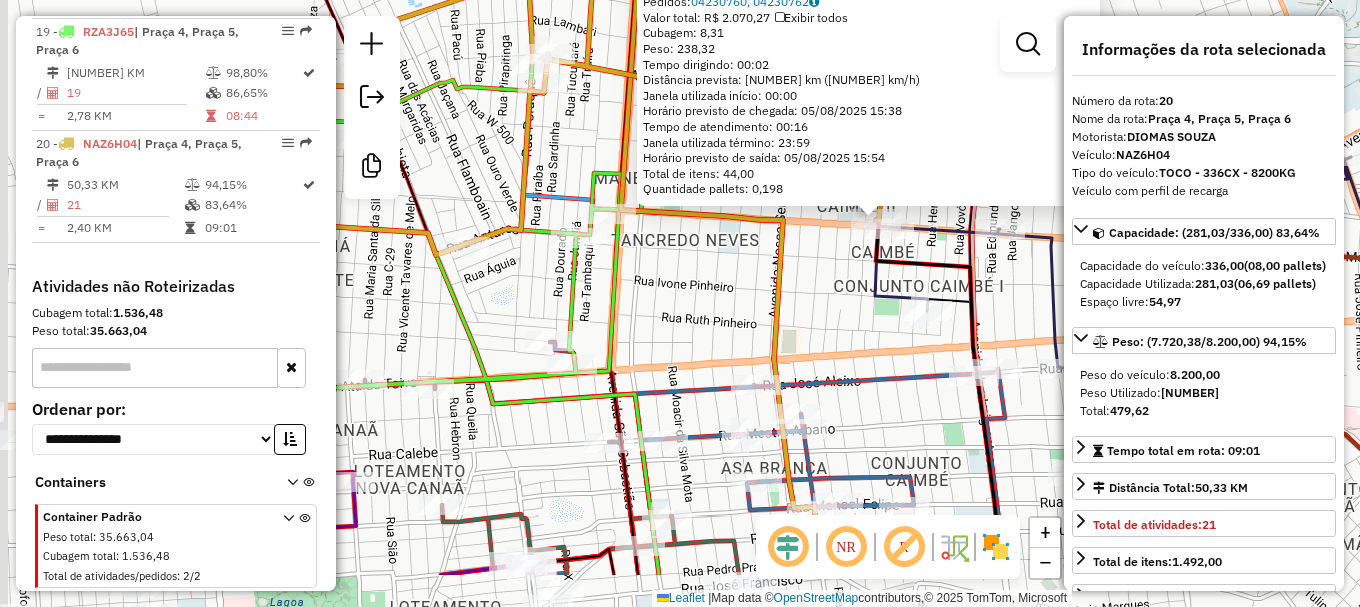 drag, startPoint x: 649, startPoint y: 358, endPoint x: 720, endPoint y: 312, distance: 84.59905 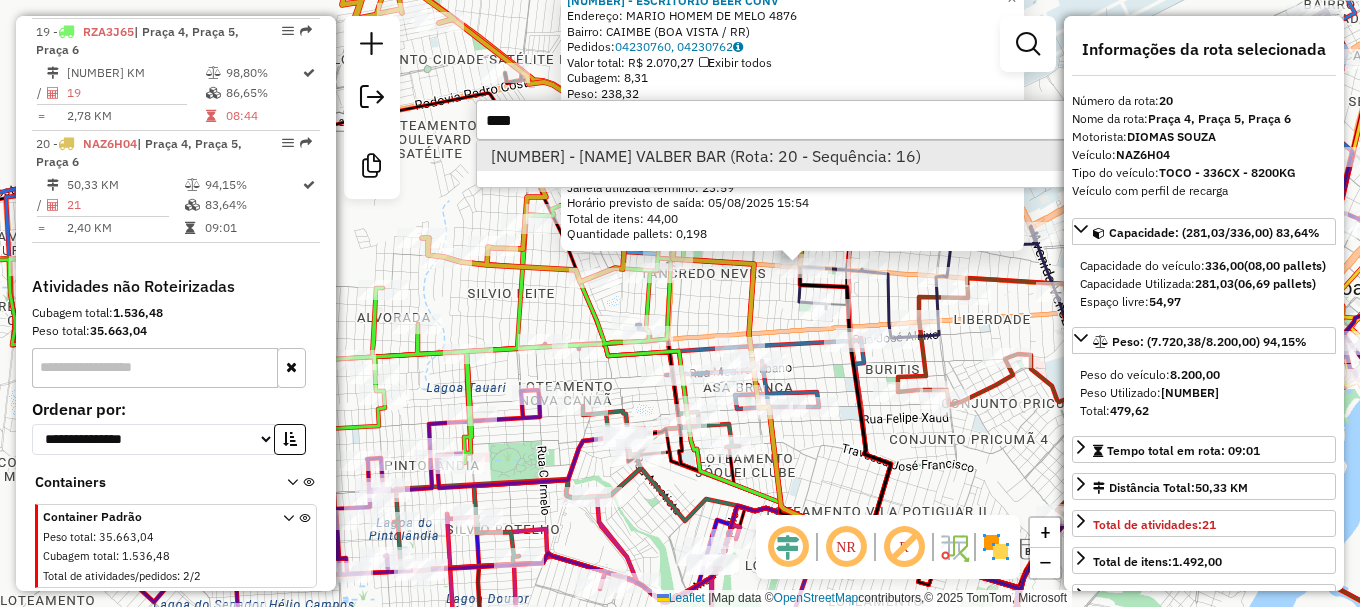 type on "****" 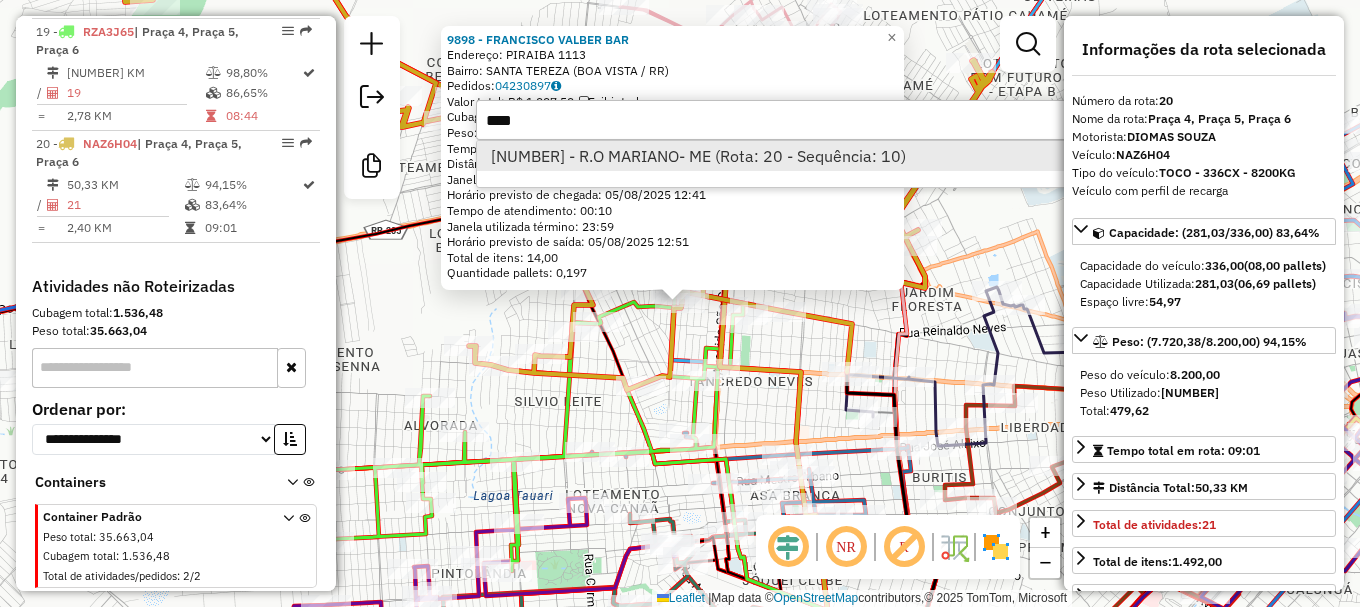 type on "****" 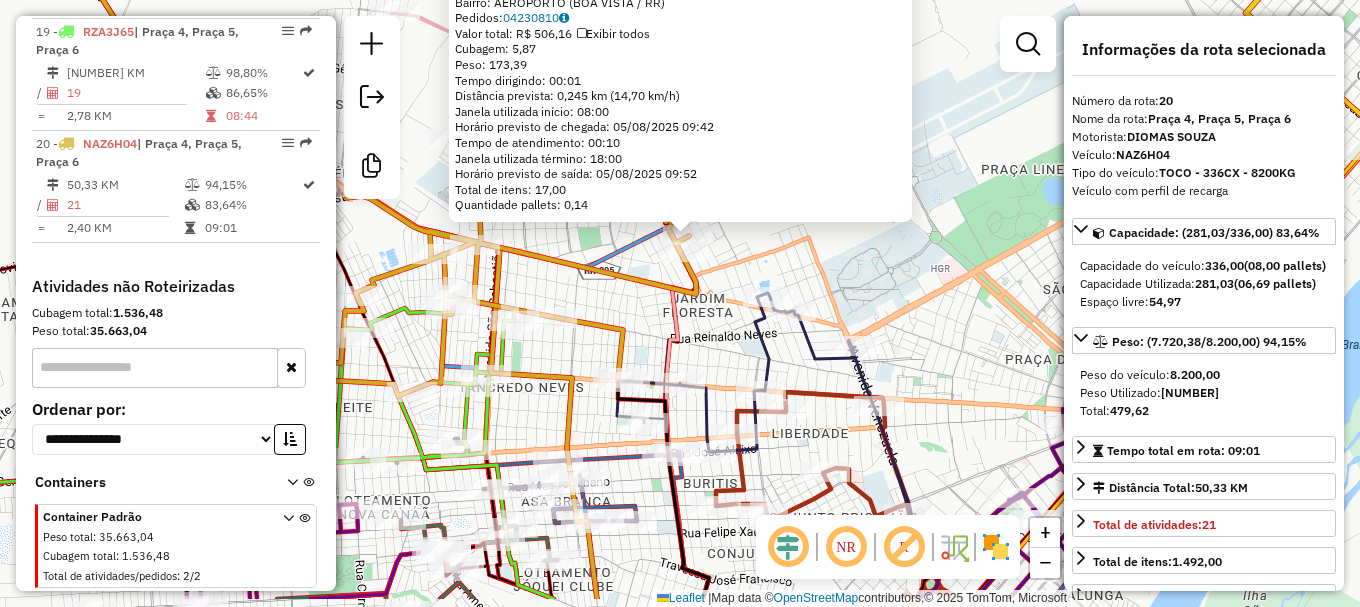 drag, startPoint x: 623, startPoint y: 380, endPoint x: 631, endPoint y: 312, distance: 68.46897 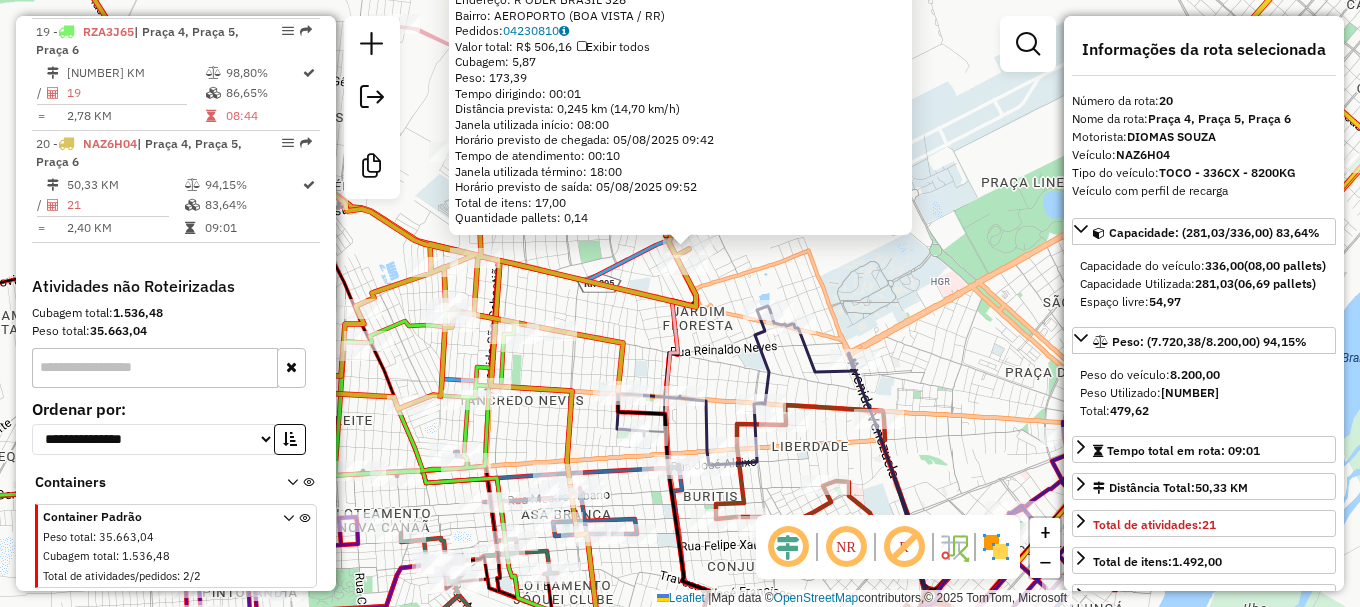 drag, startPoint x: 634, startPoint y: 319, endPoint x: 634, endPoint y: 331, distance: 12 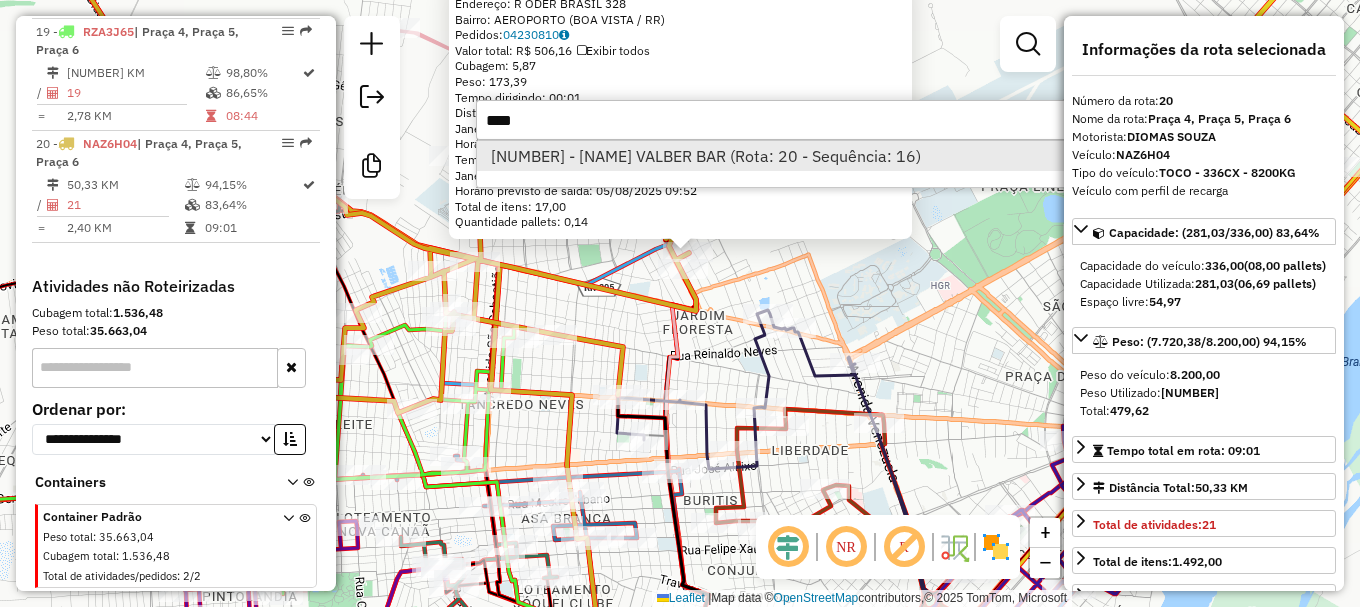 type on "****" 